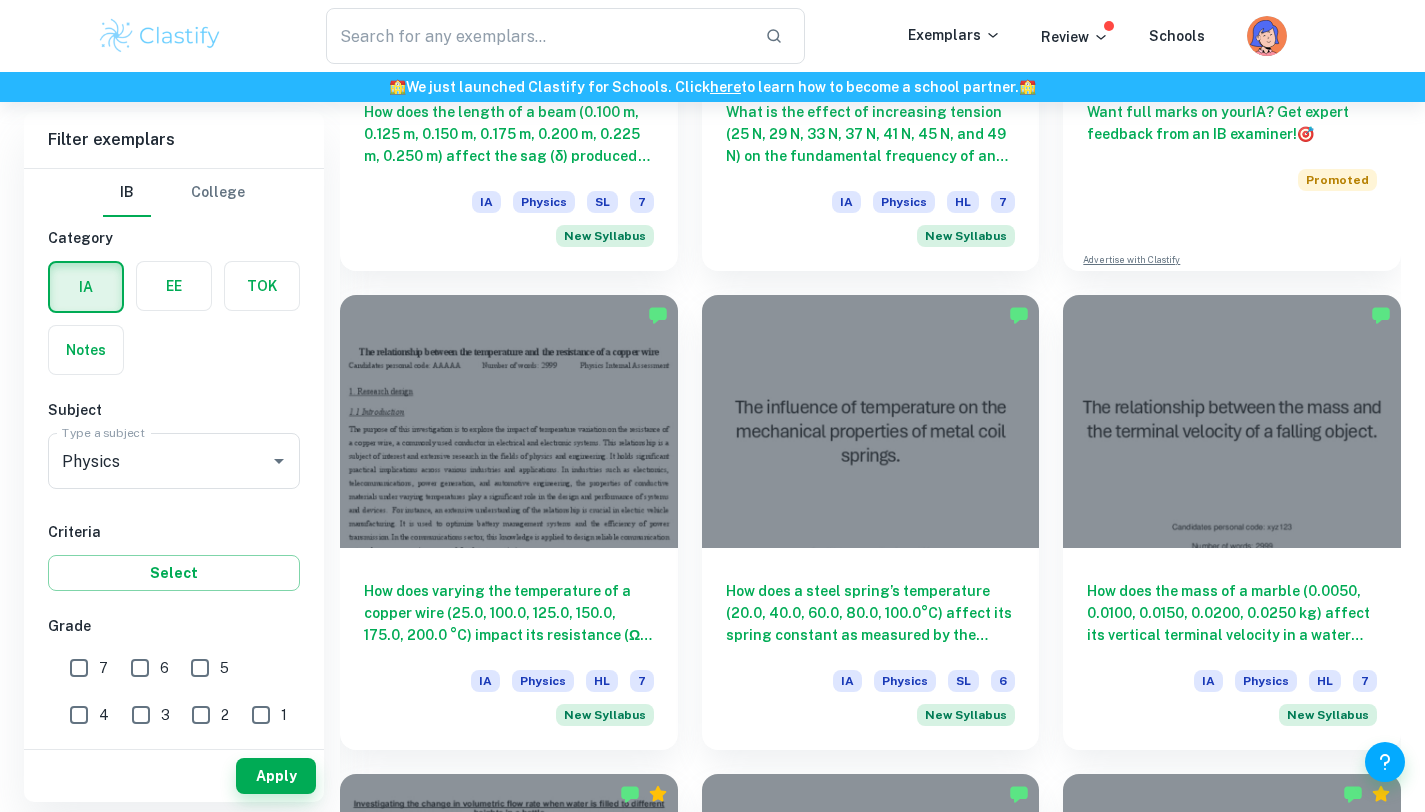 scroll, scrollTop: 925, scrollLeft: 0, axis: vertical 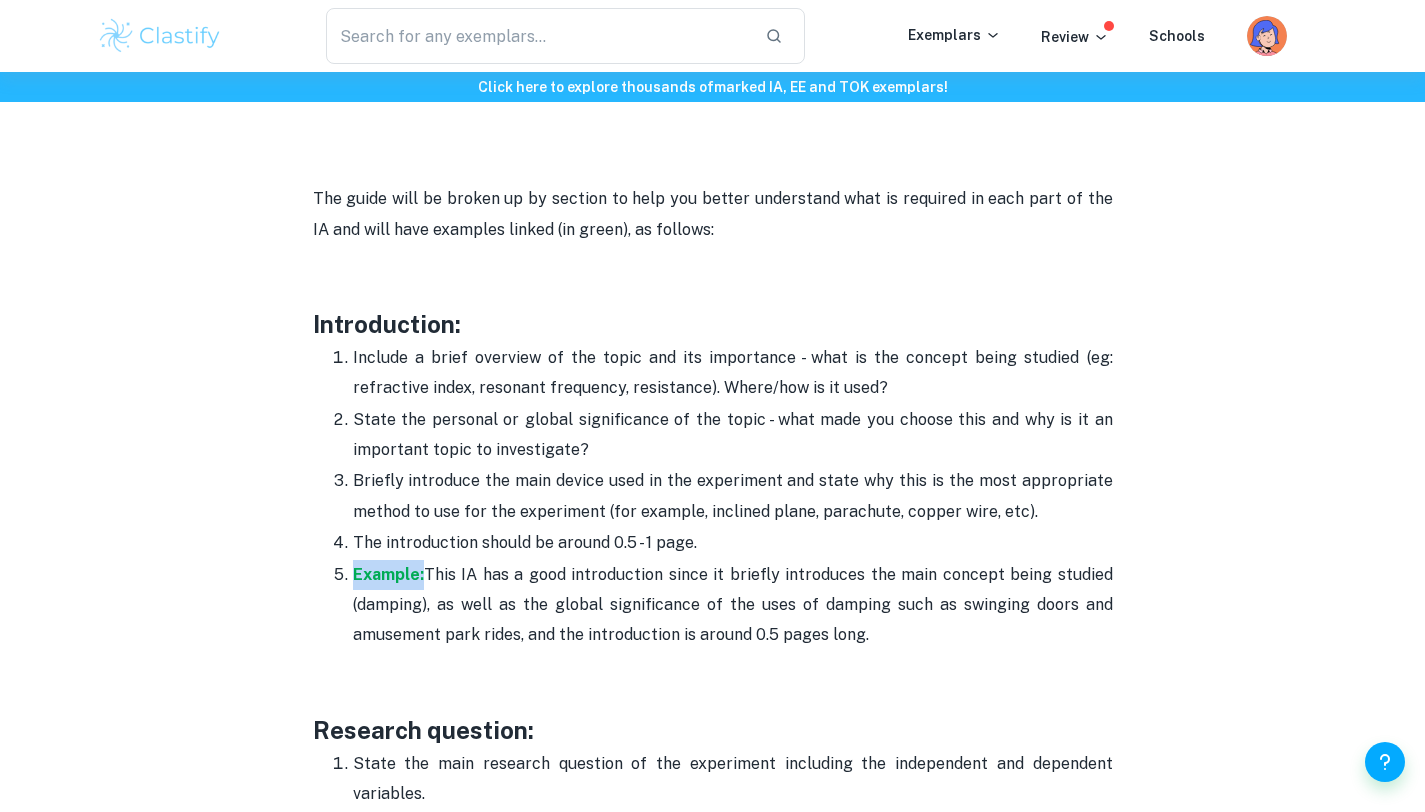 drag, startPoint x: 365, startPoint y: 567, endPoint x: 1148, endPoint y: 2, distance: 965.5641 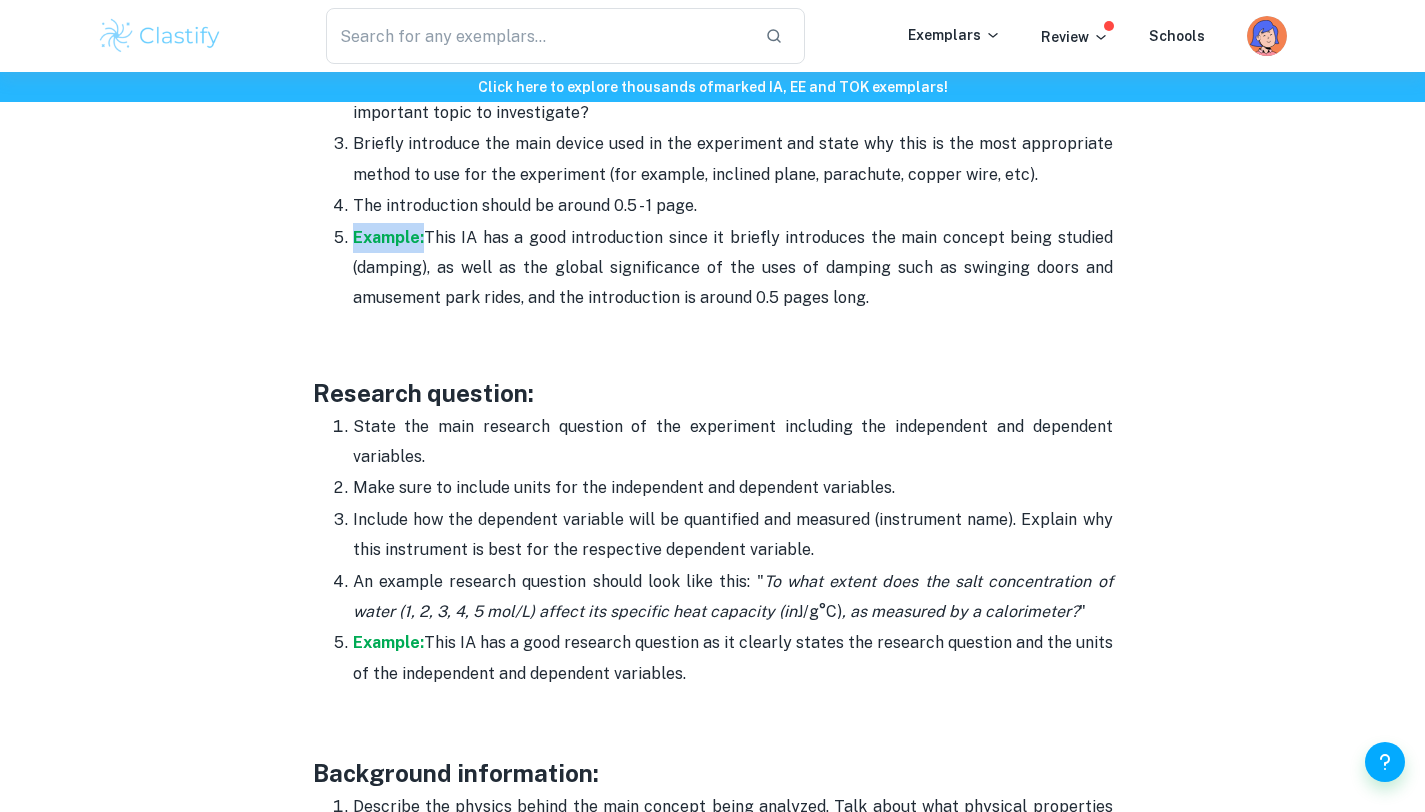 scroll, scrollTop: 1494, scrollLeft: 0, axis: vertical 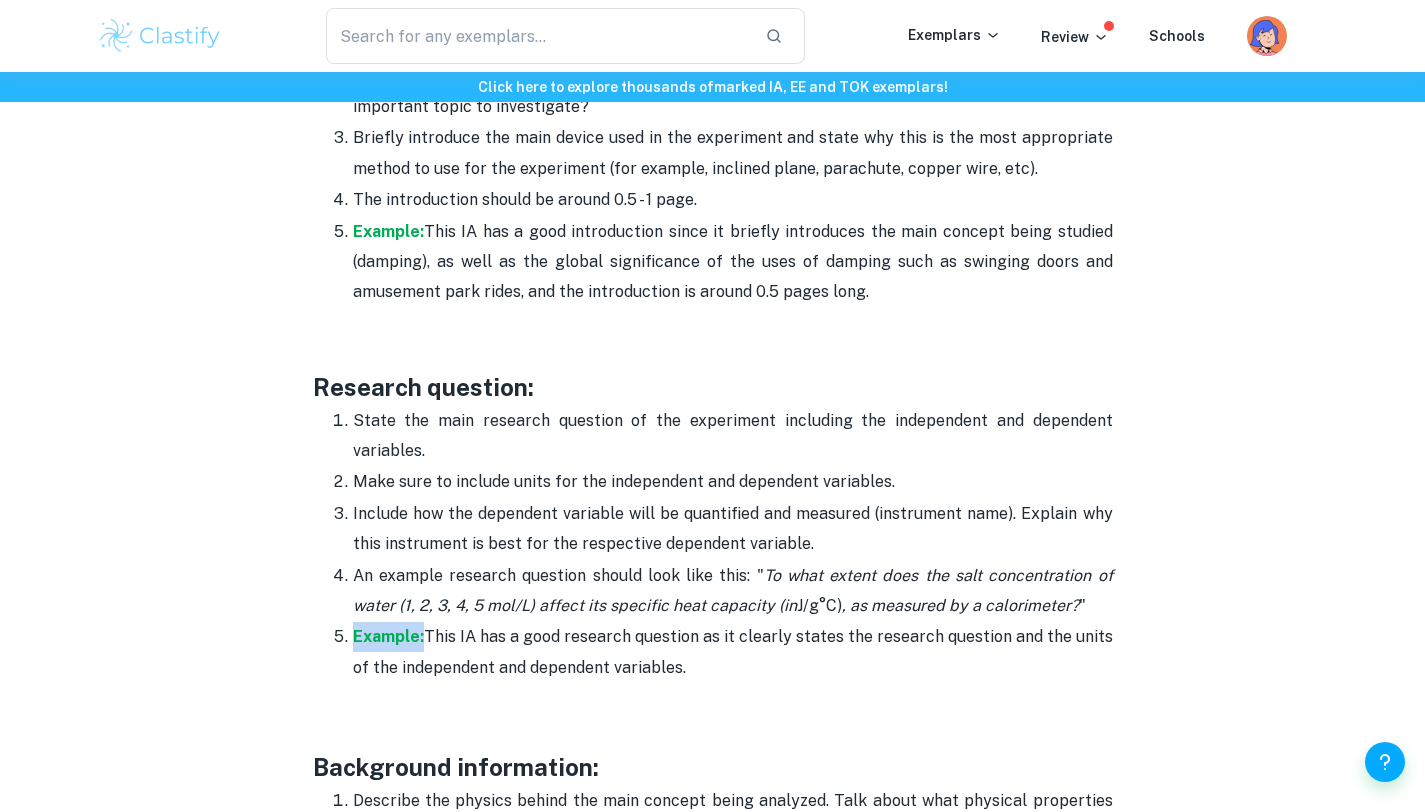 drag, startPoint x: 375, startPoint y: 638, endPoint x: 1141, endPoint y: 4, distance: 994.33997 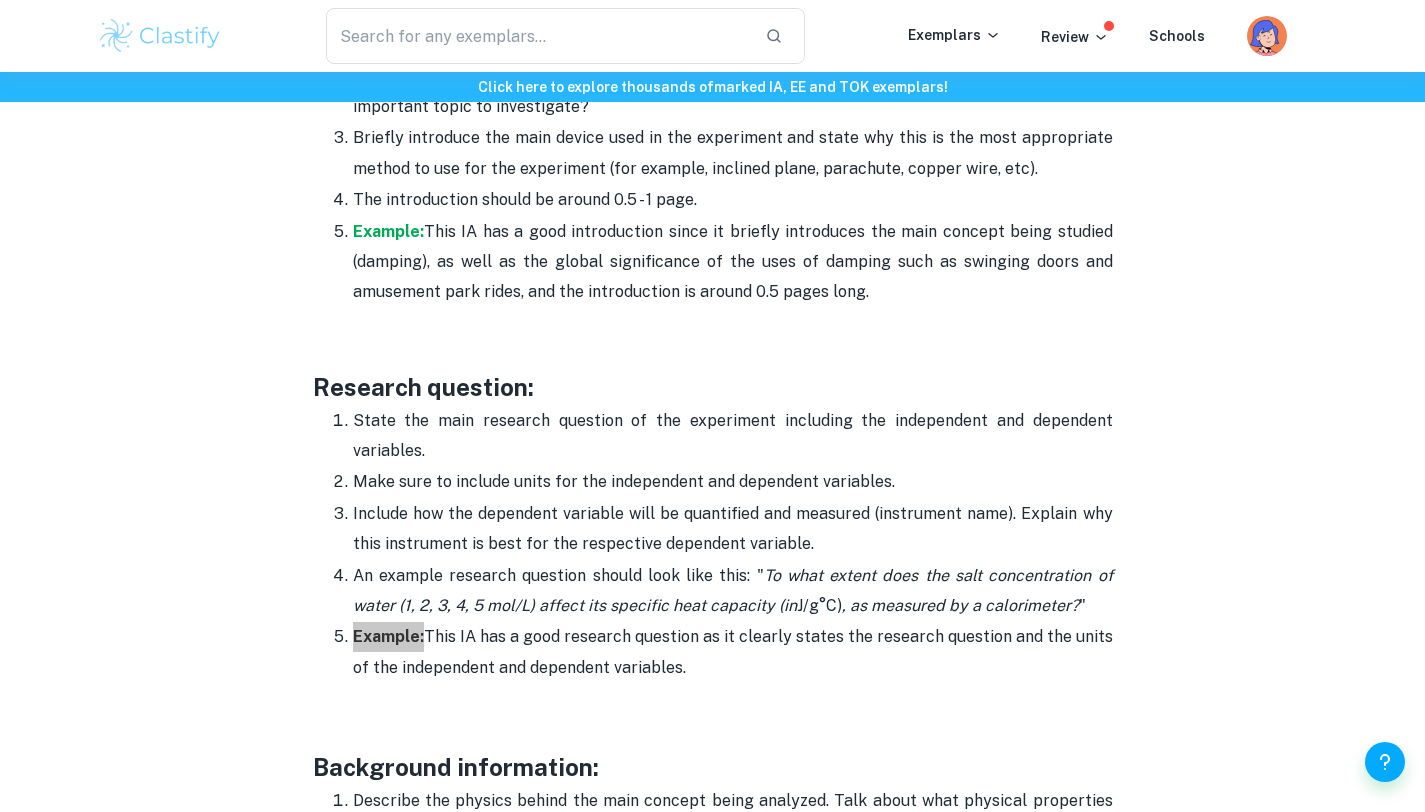 click on "​ Exemplars Review Schools Click here to explore thousands of  marked IA, EE and TOK exemplars ! Home Blog Physics IA Format and Structure [2025 updated] Physics IA Format and Structure [2025 updated] By  Roxanne • December 29, 2023 Get feedback on your  Physics IA Marked only by official IB examiners Learn more Are you looking to start writing your Physics IA but are unsure how to begin the writing process? Do not worry, as Clastify is here to help guide you step-by-step on how to do that. In this post, we will give you the main points on what to include in each section of your IA, based on our experience with IB. Although we recommend this structure based on our successful history of helping students receive top-rated IAs, feel free to personalize the guide below in a way that suits you!  This post covers the new Science IA syllabus starting from the May 2025 exam session.   Clastify  website where you can read through multiple exemplar IAs!   Physics IA Format and Structure             Example:" at bounding box center [712, 2316] 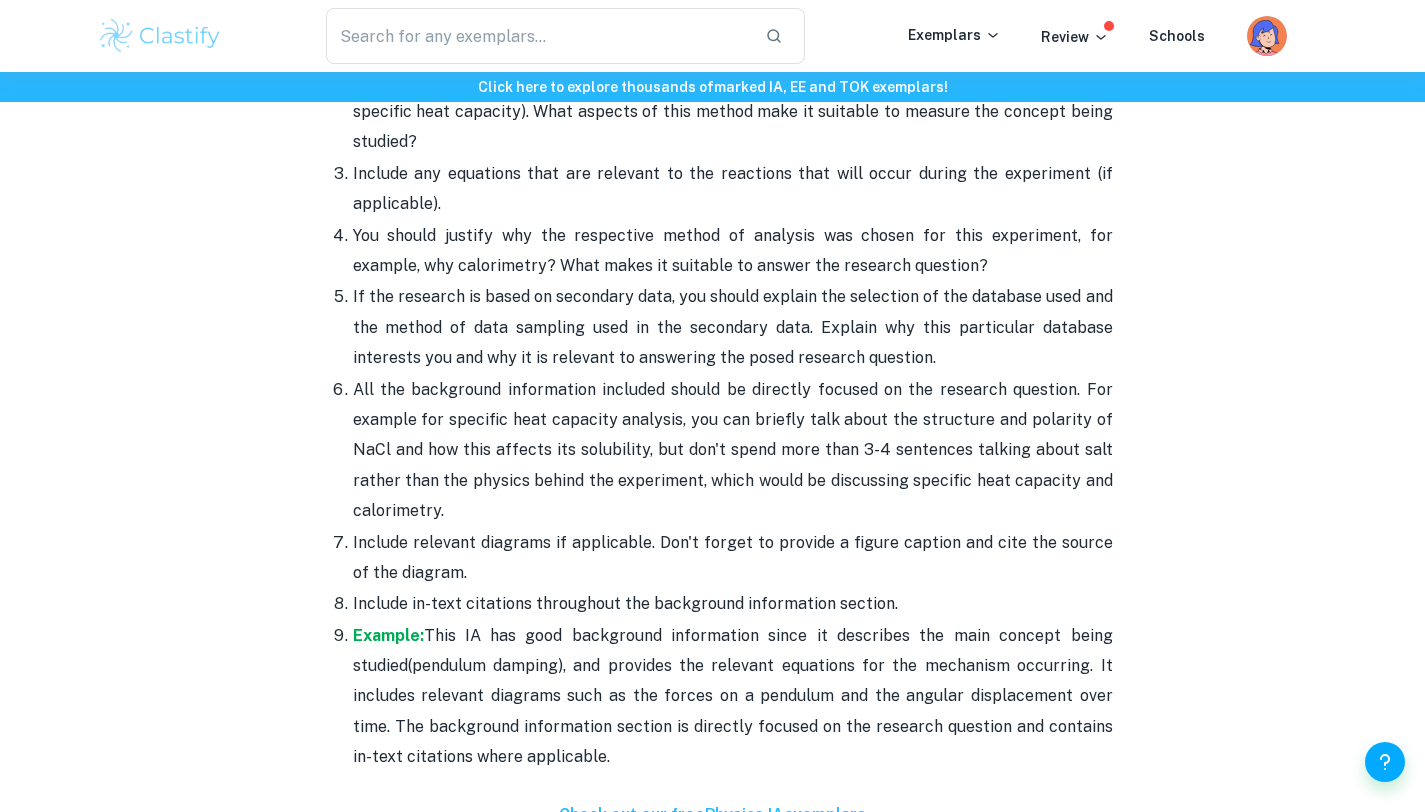 scroll, scrollTop: 2387, scrollLeft: 0, axis: vertical 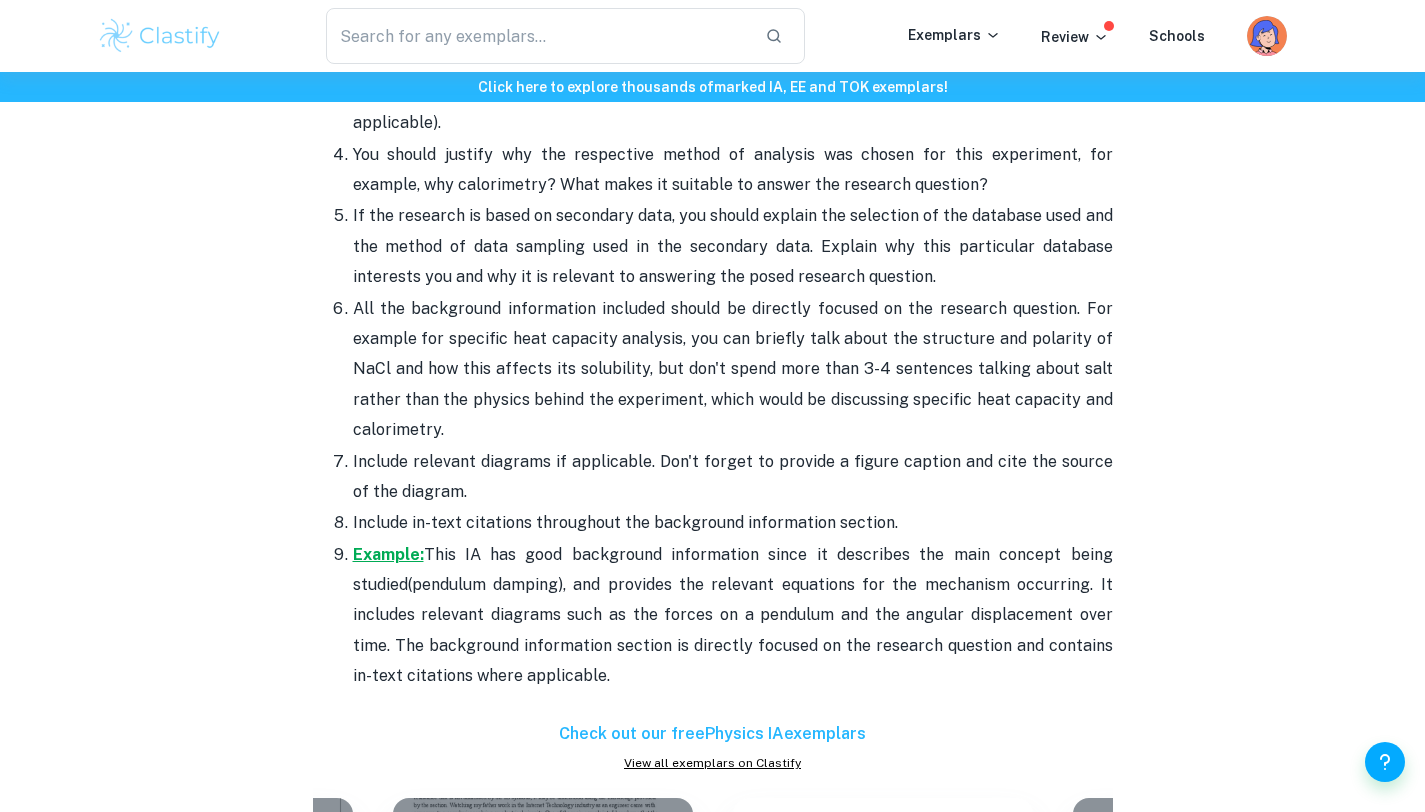 click on "Example:" at bounding box center (388, 554) 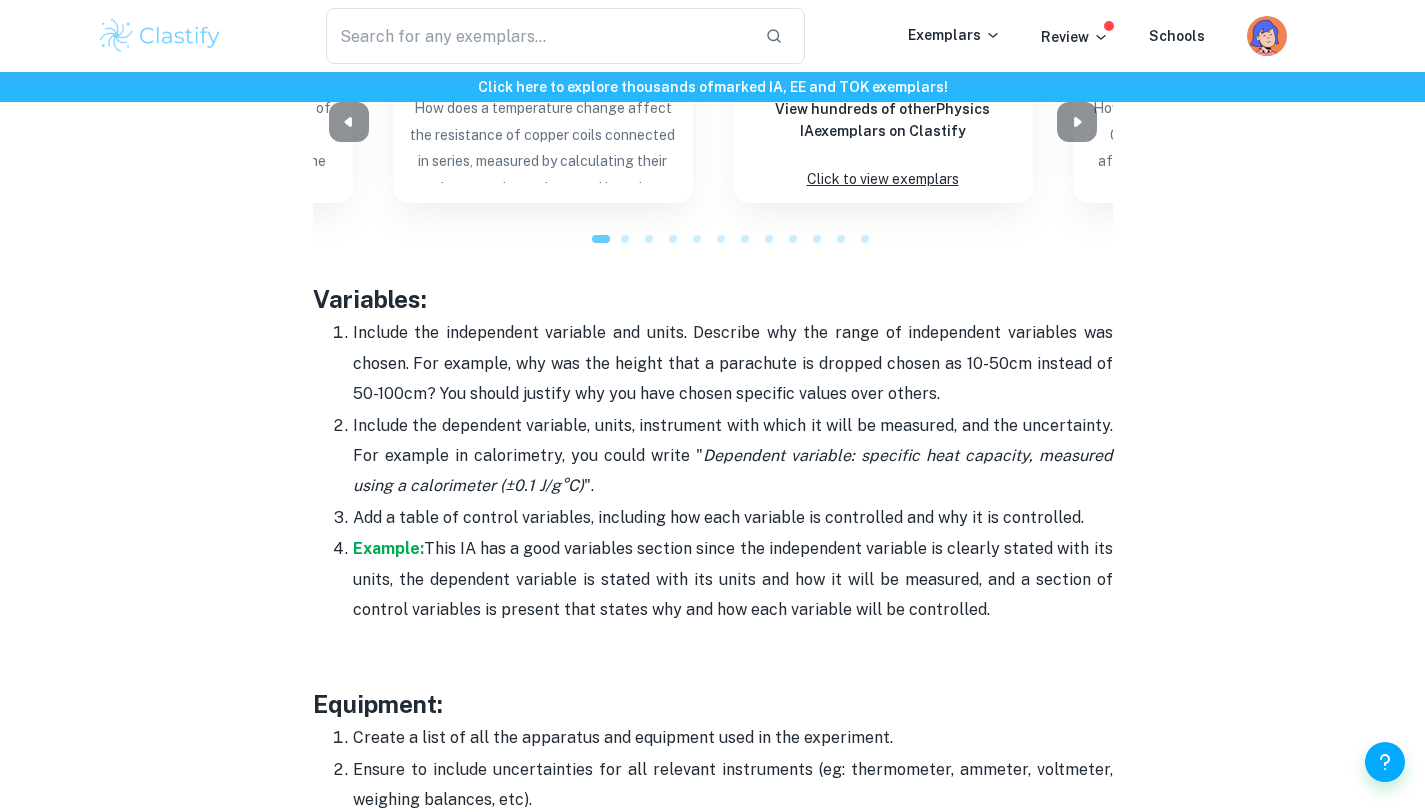 scroll, scrollTop: 3199, scrollLeft: 0, axis: vertical 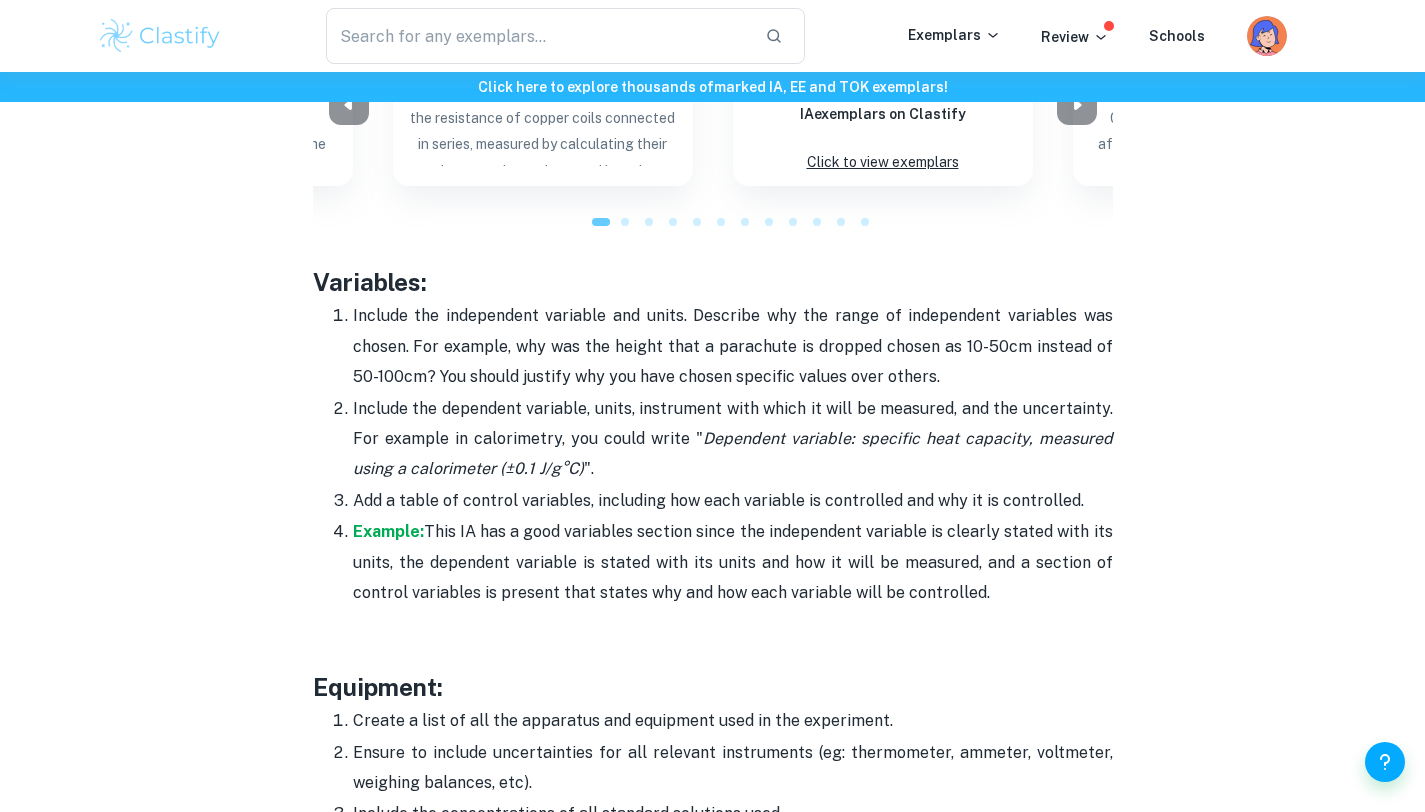 click on "Include the dependent variable, units, instrument with which it will be measured, and the uncertainty. For example in calorimetry, you could write " Dependent variable: specific heat capacity, measured using a calorimeter (±0.1 J/g°C) "." at bounding box center [733, 439] 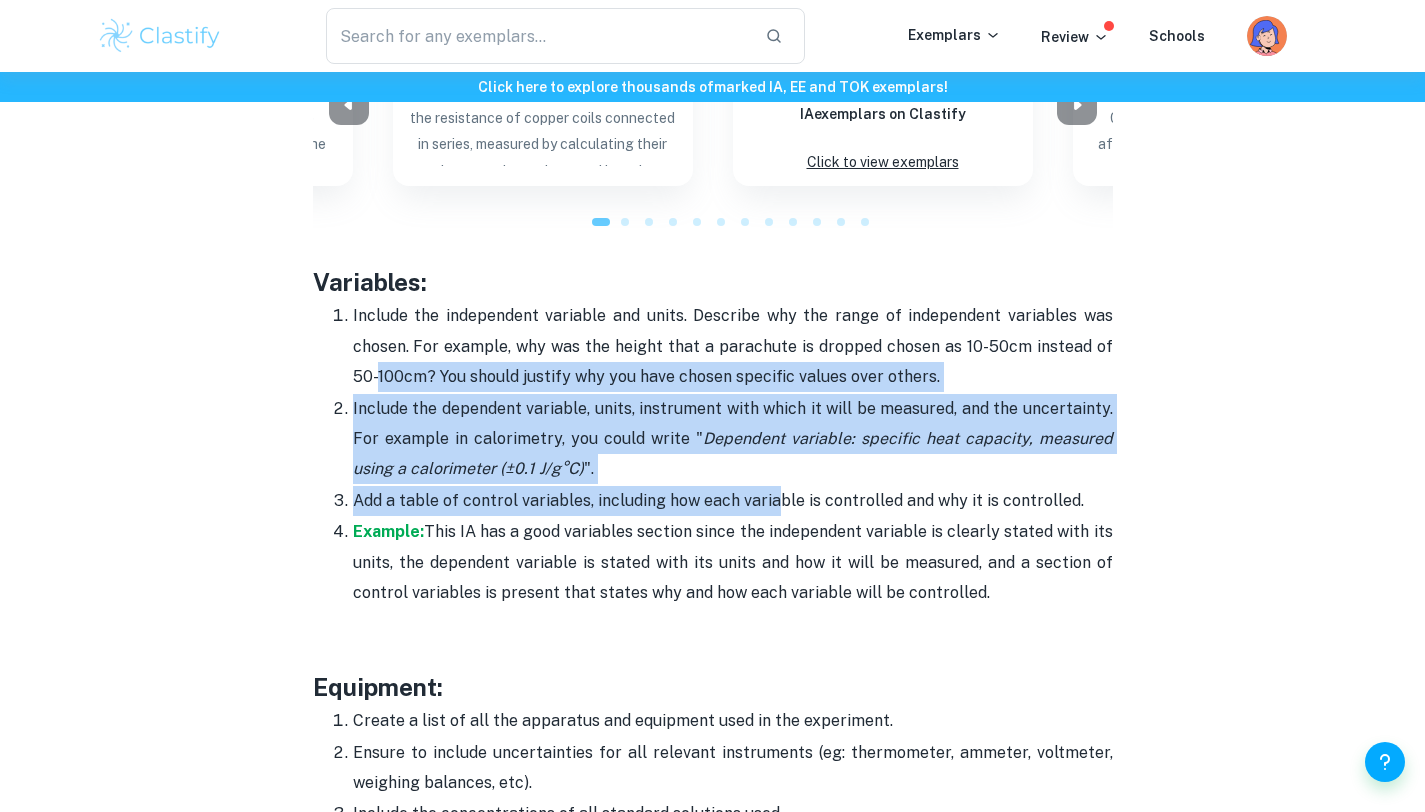 drag, startPoint x: 380, startPoint y: 359, endPoint x: 777, endPoint y: 464, distance: 410.6507 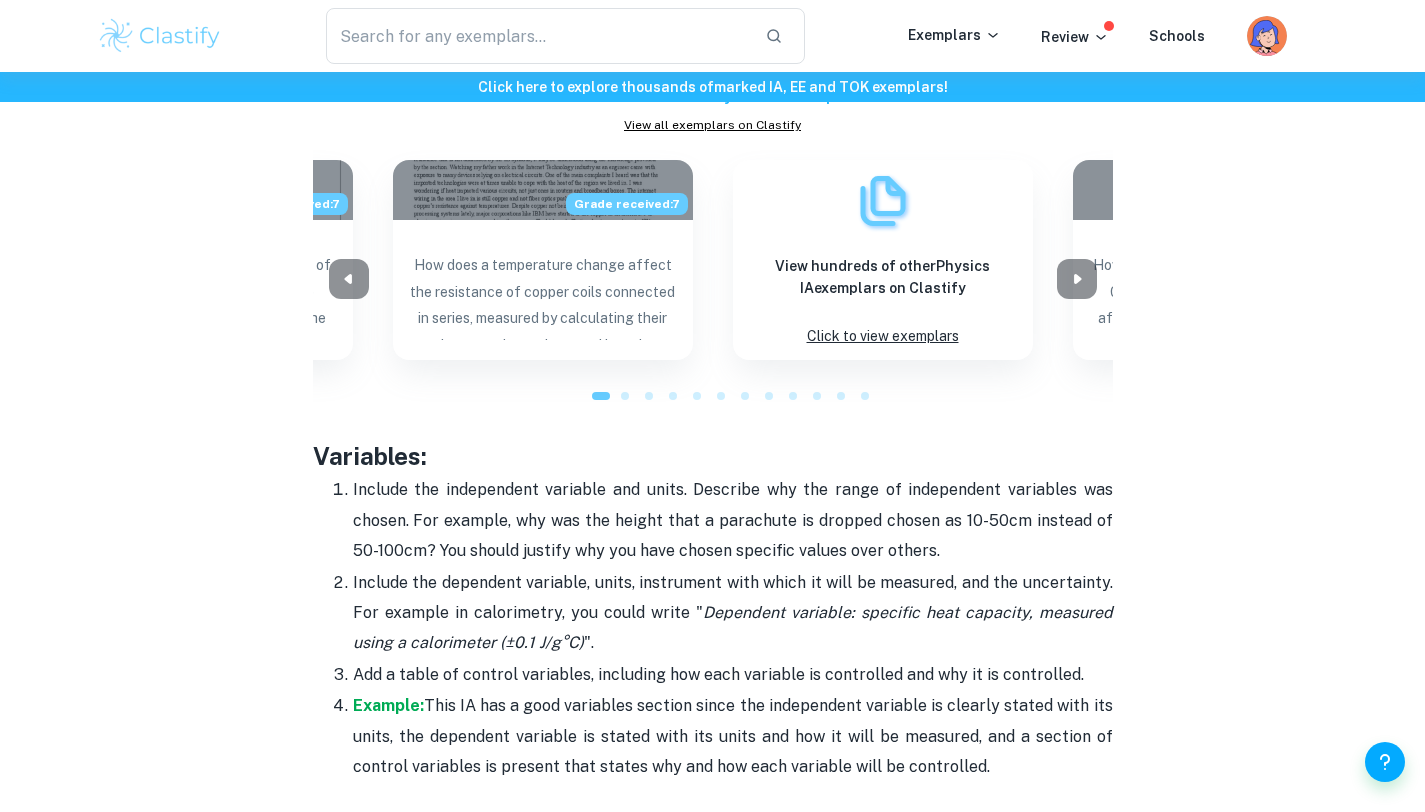 scroll, scrollTop: 2814, scrollLeft: 0, axis: vertical 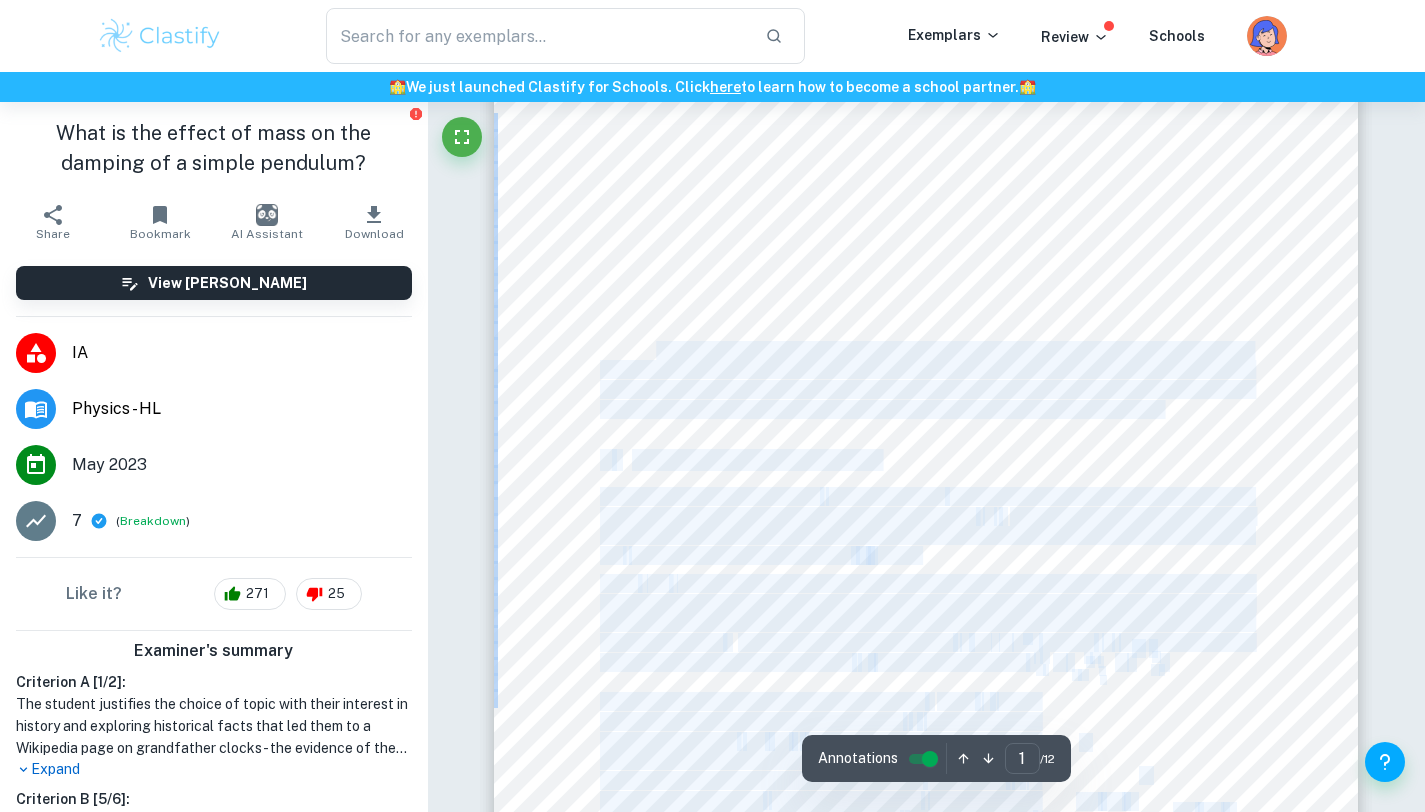 drag, startPoint x: 582, startPoint y: 148, endPoint x: 657, endPoint y: 350, distance: 215.47389 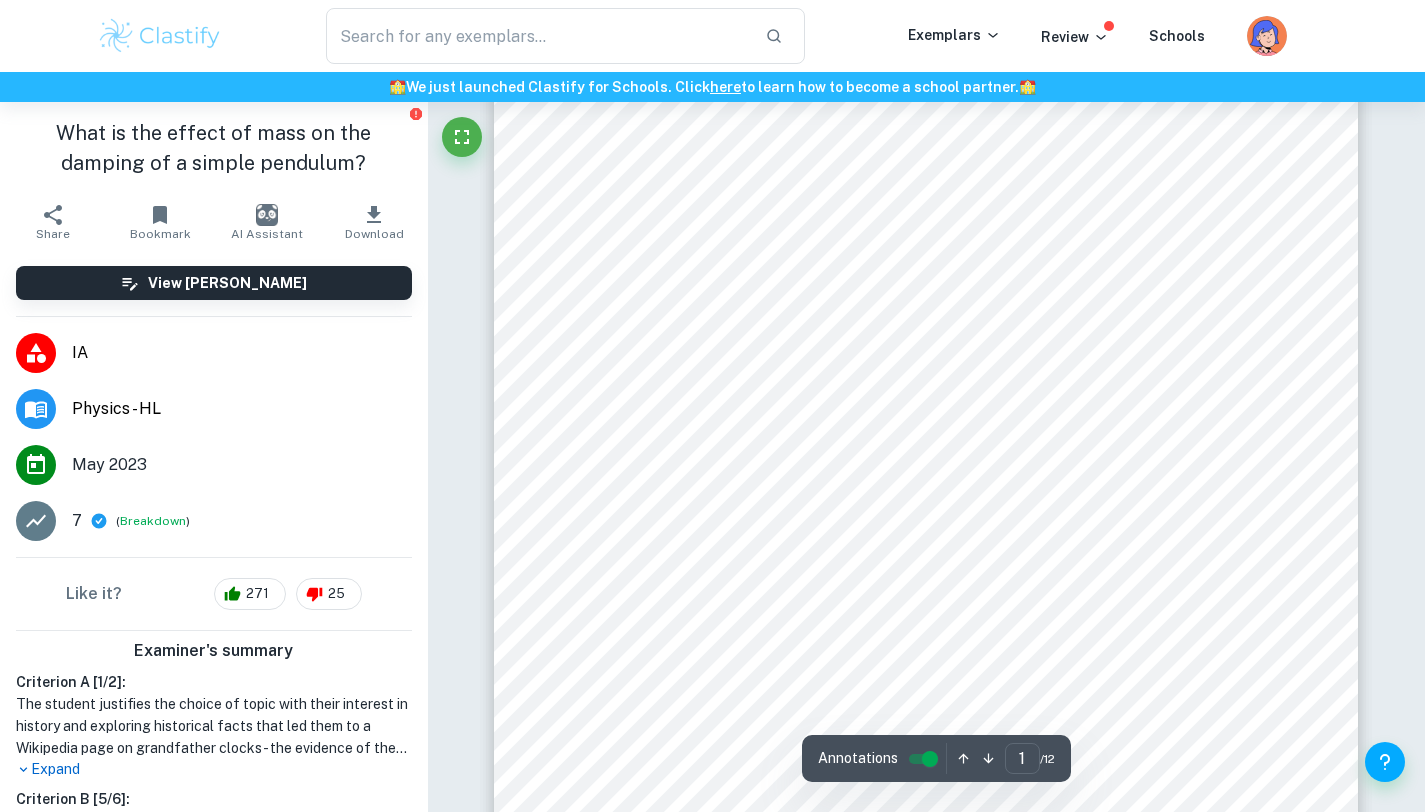 drag, startPoint x: 1321, startPoint y: 205, endPoint x: 1280, endPoint y: 274, distance: 80.26207 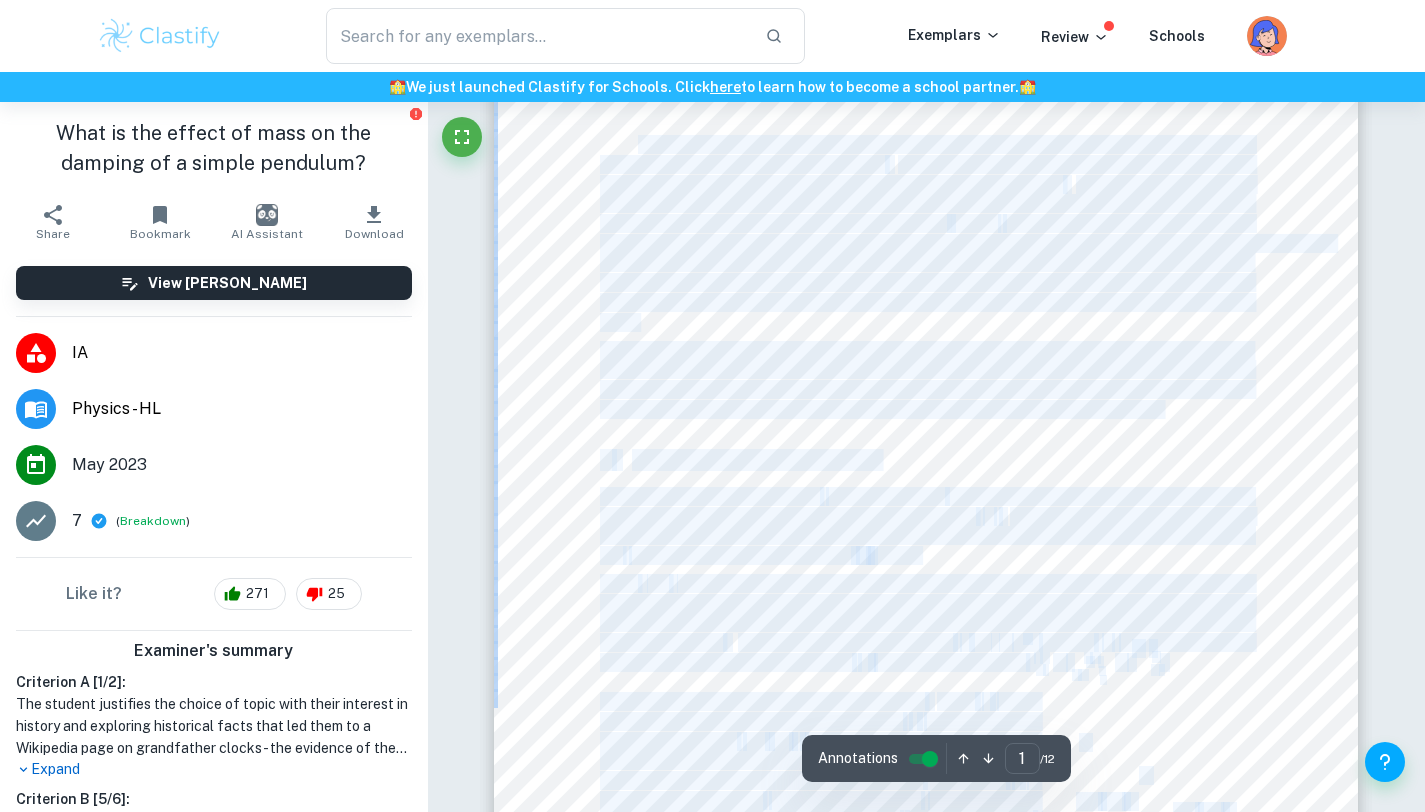 drag, startPoint x: 1280, startPoint y: 217, endPoint x: 638, endPoint y: 153, distance: 645.1821 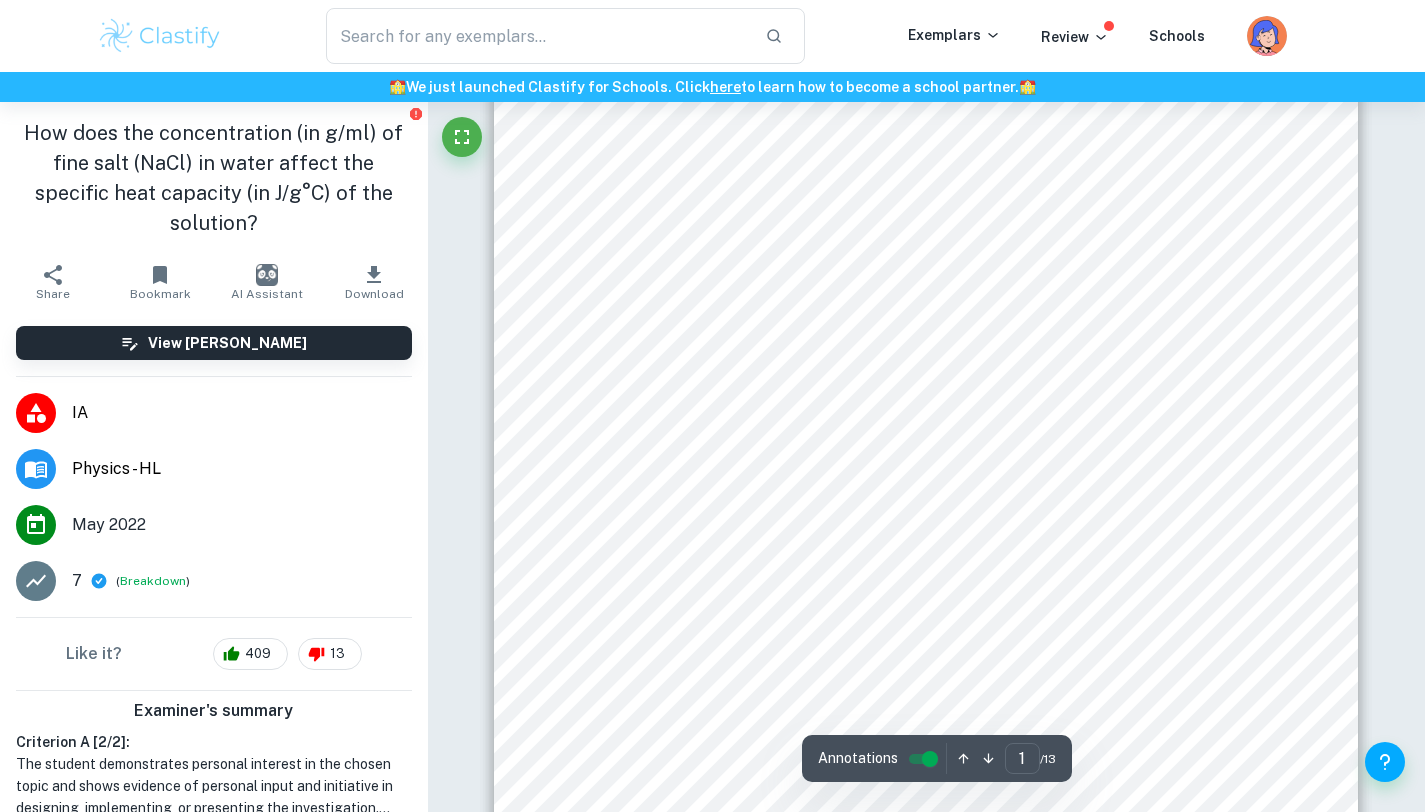 scroll, scrollTop: 360, scrollLeft: 0, axis: vertical 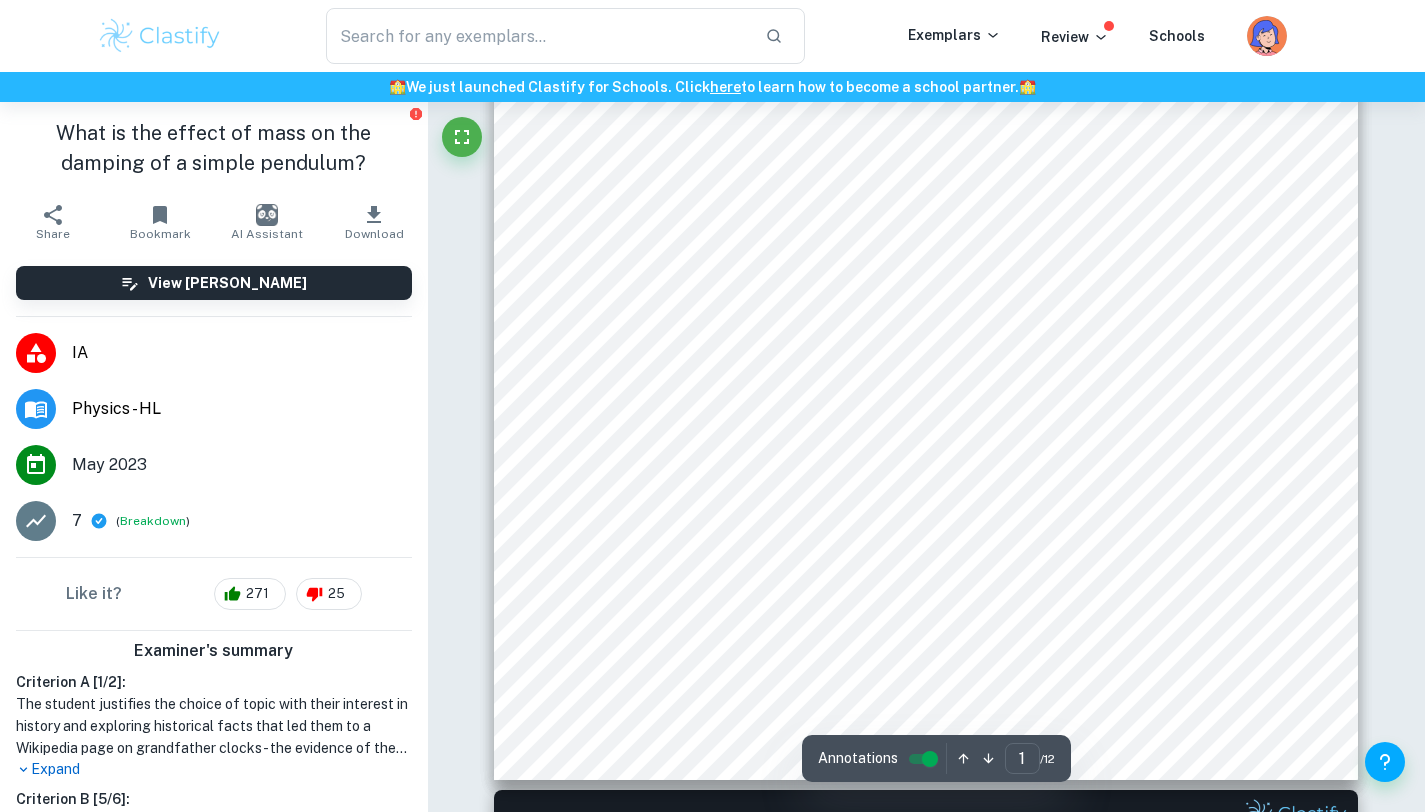 click on "simple pendulum" at bounding box center (886, 252) 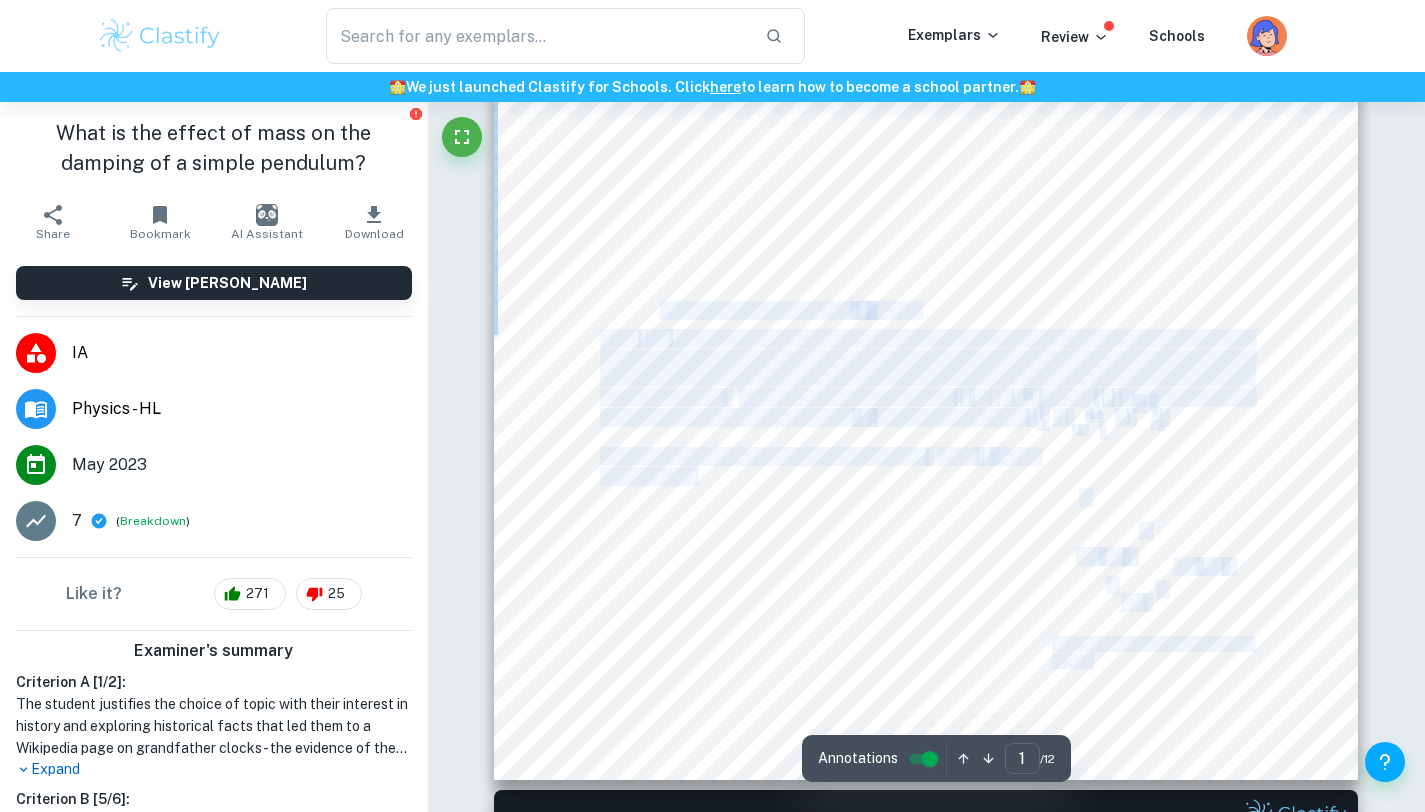 drag, startPoint x: 659, startPoint y: 314, endPoint x: 697, endPoint y: 469, distance: 159.5901 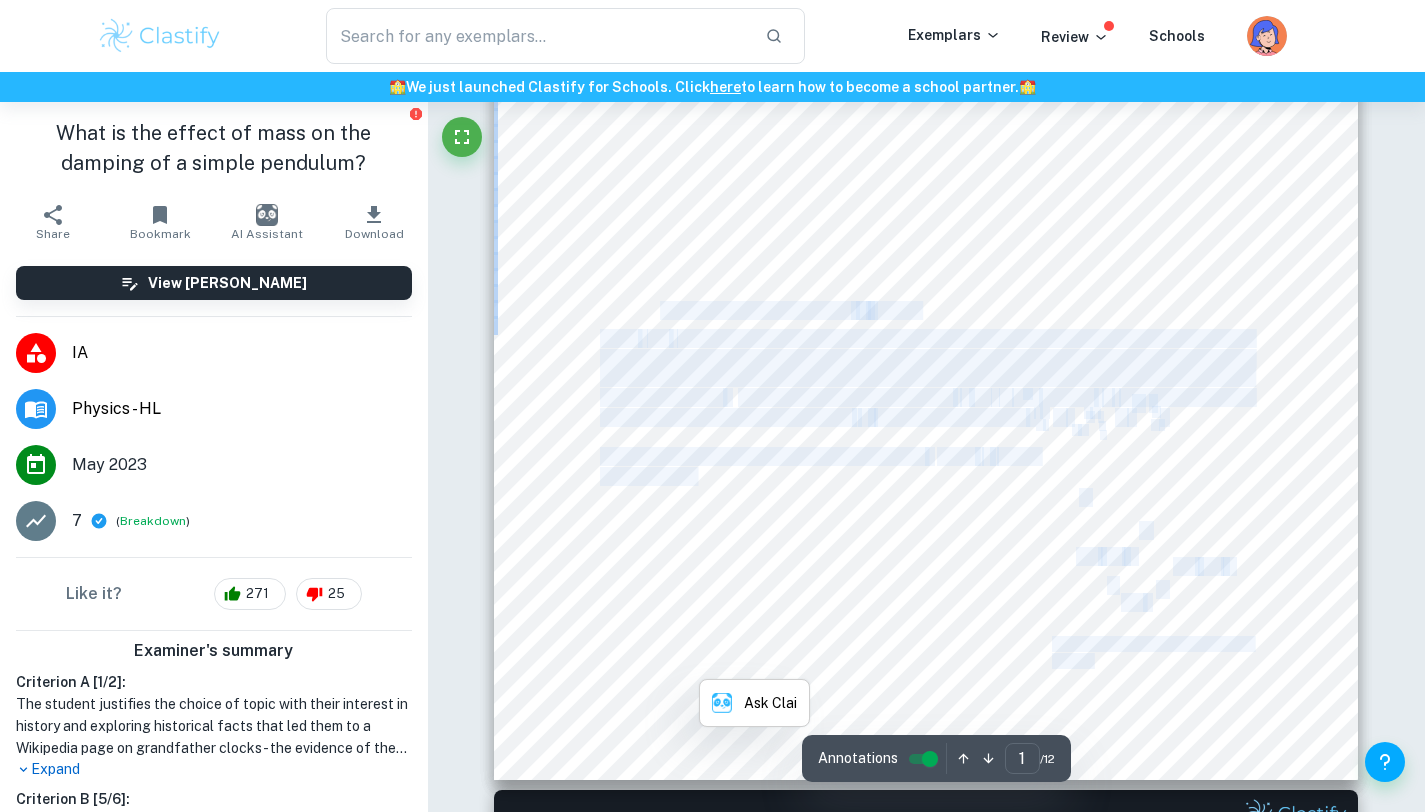click on "angle between the string and the vertical," at bounding box center [751, 477] 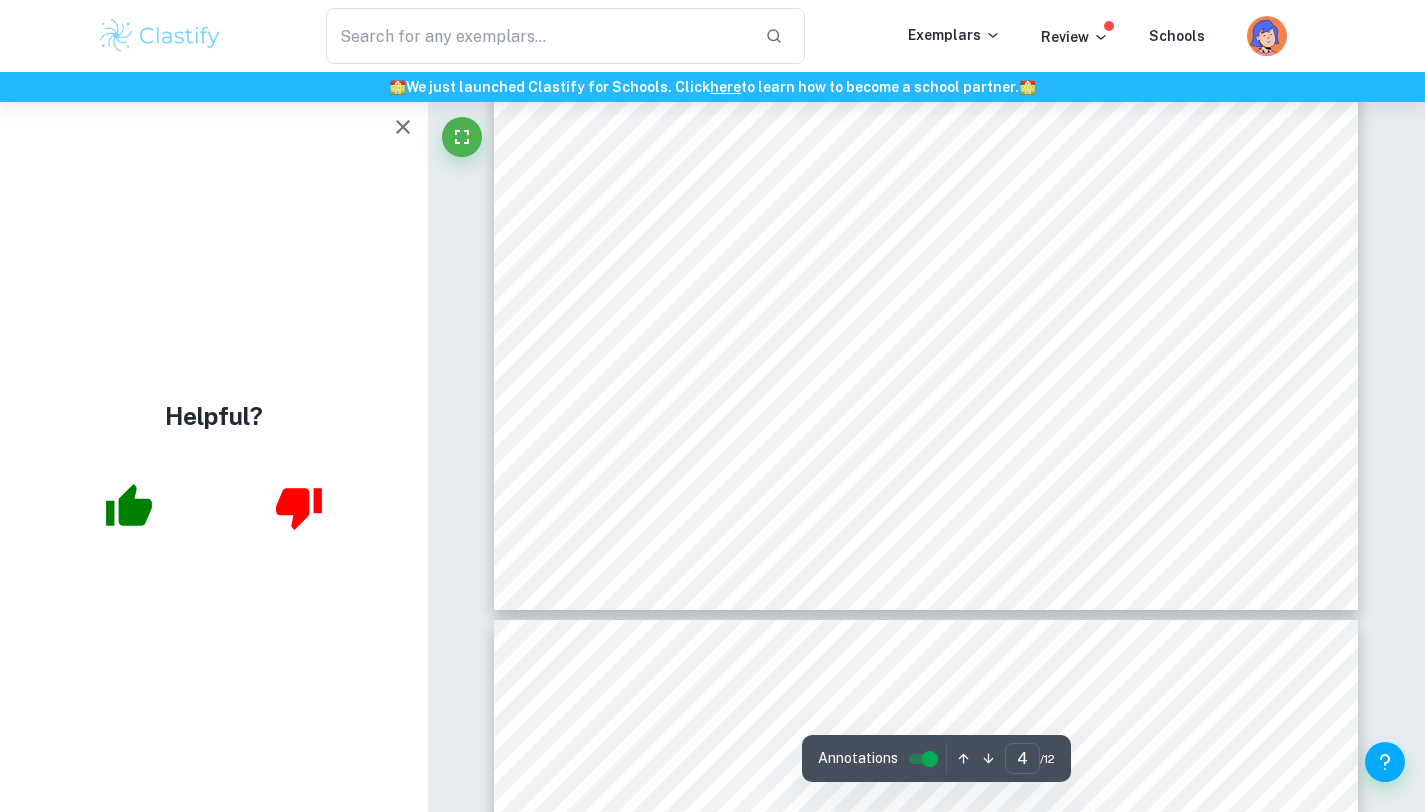 scroll, scrollTop: 4177, scrollLeft: 0, axis: vertical 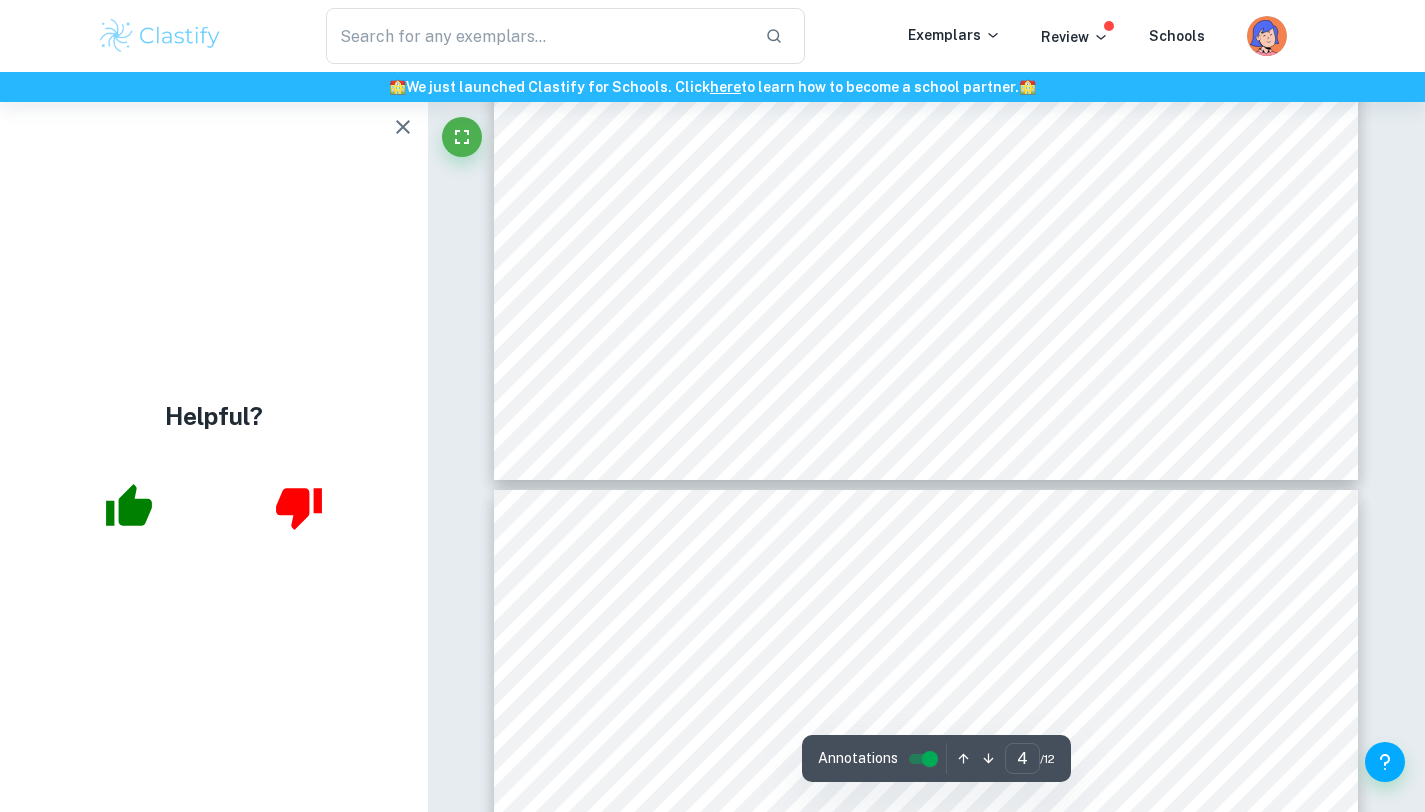 type on "5" 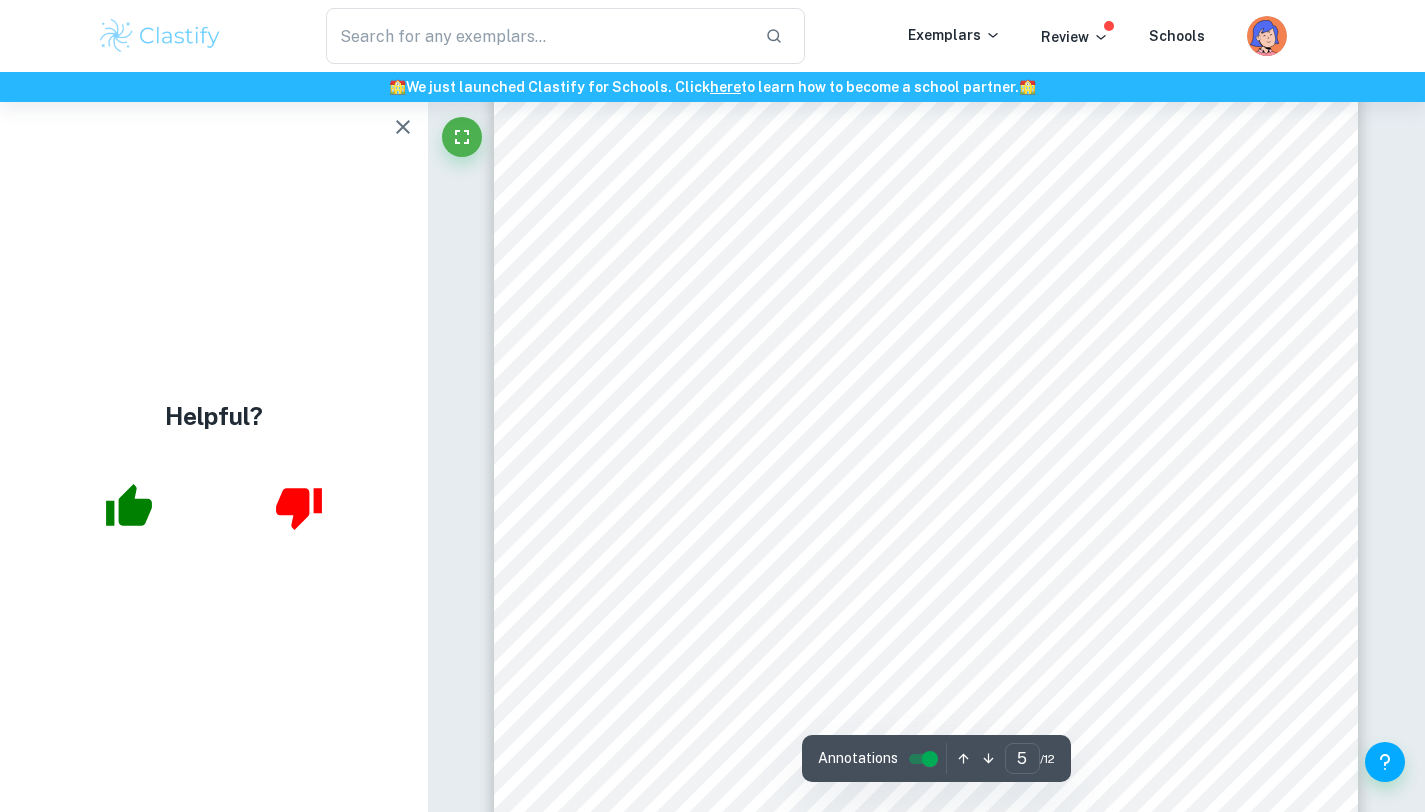 scroll, scrollTop: 4795, scrollLeft: 0, axis: vertical 